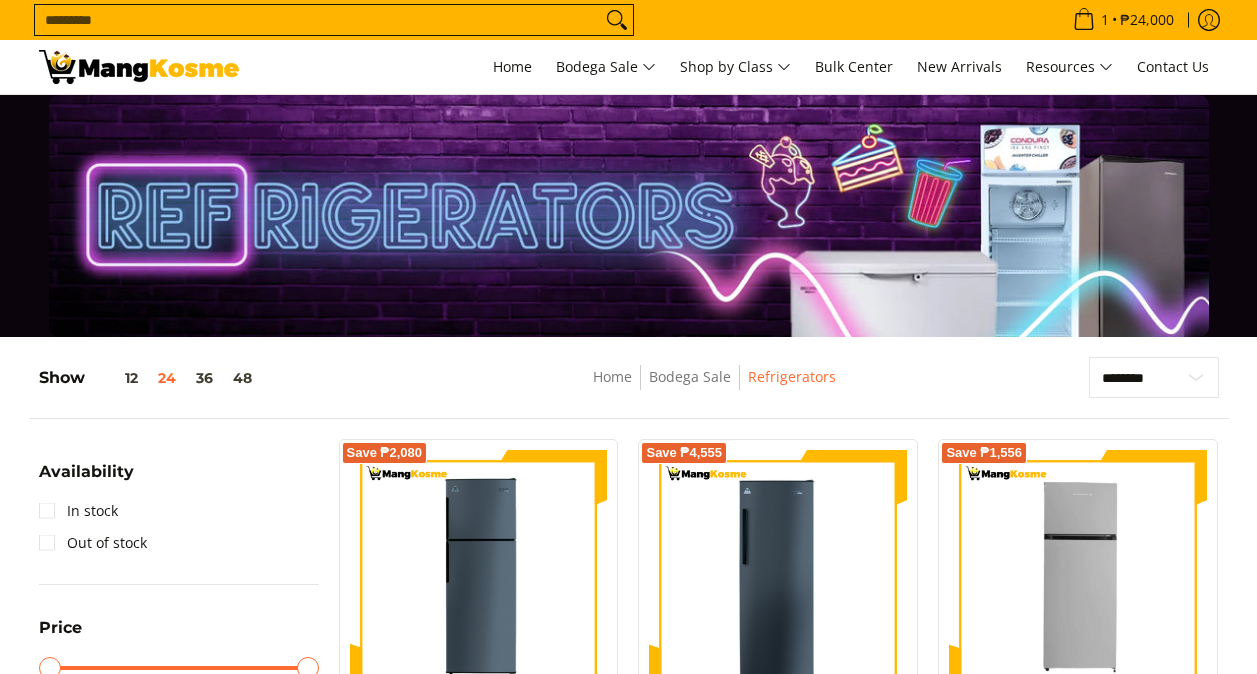 scroll, scrollTop: 0, scrollLeft: 0, axis: both 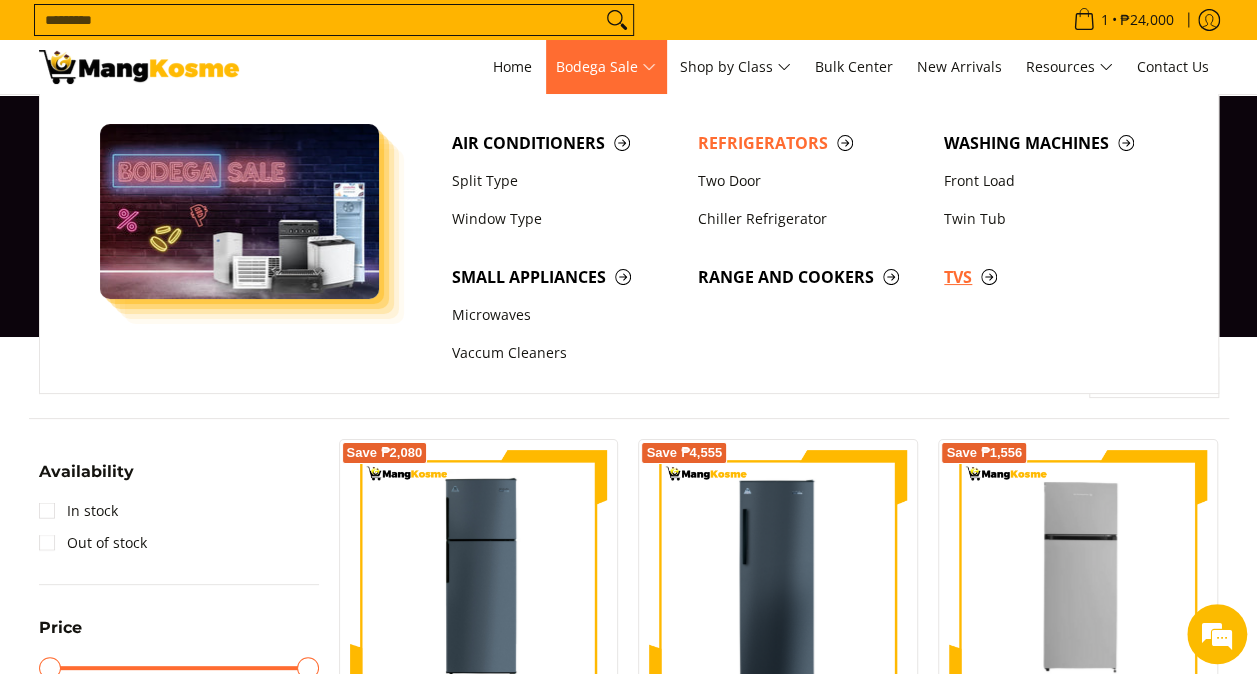 click on "TVs" at bounding box center (1057, 277) 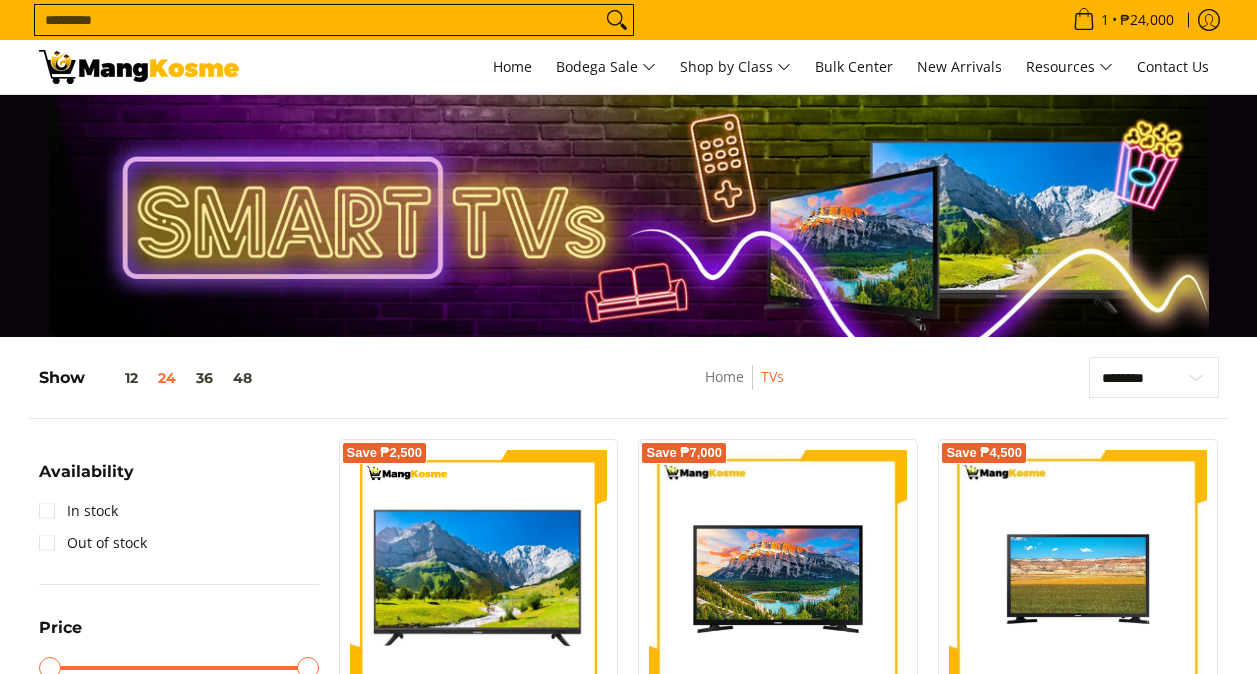scroll, scrollTop: 0, scrollLeft: 0, axis: both 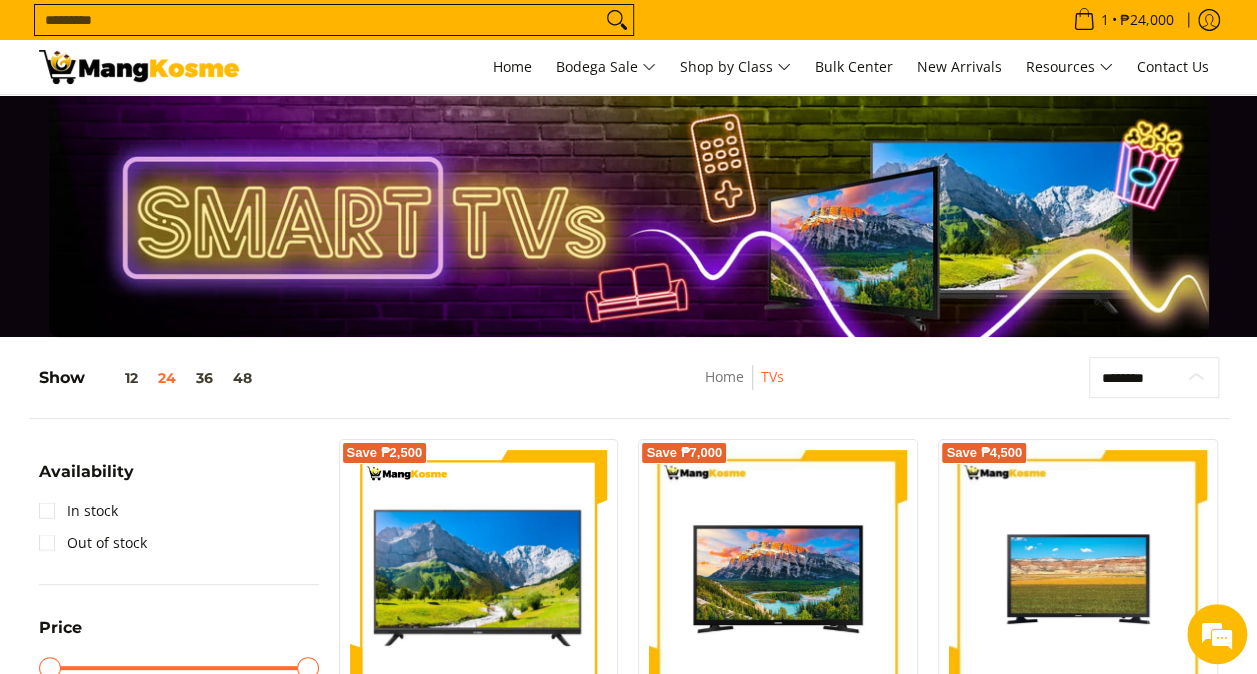 click on "**********" at bounding box center (1154, 377) 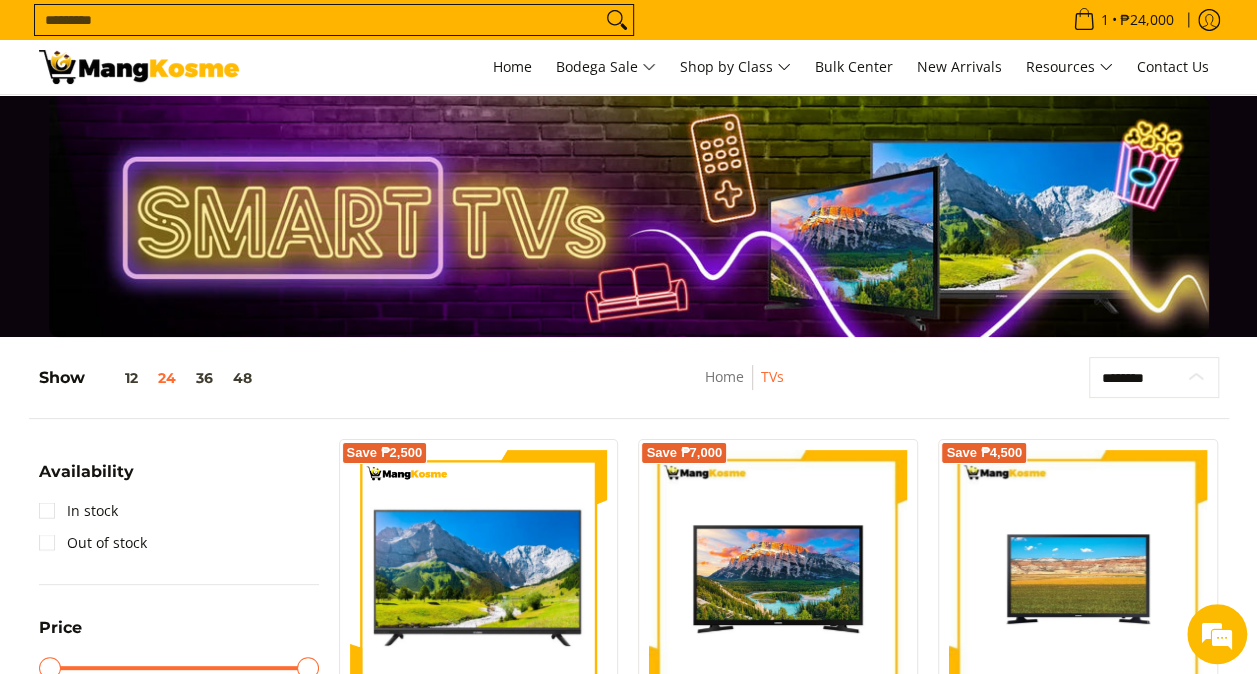 select on "**********" 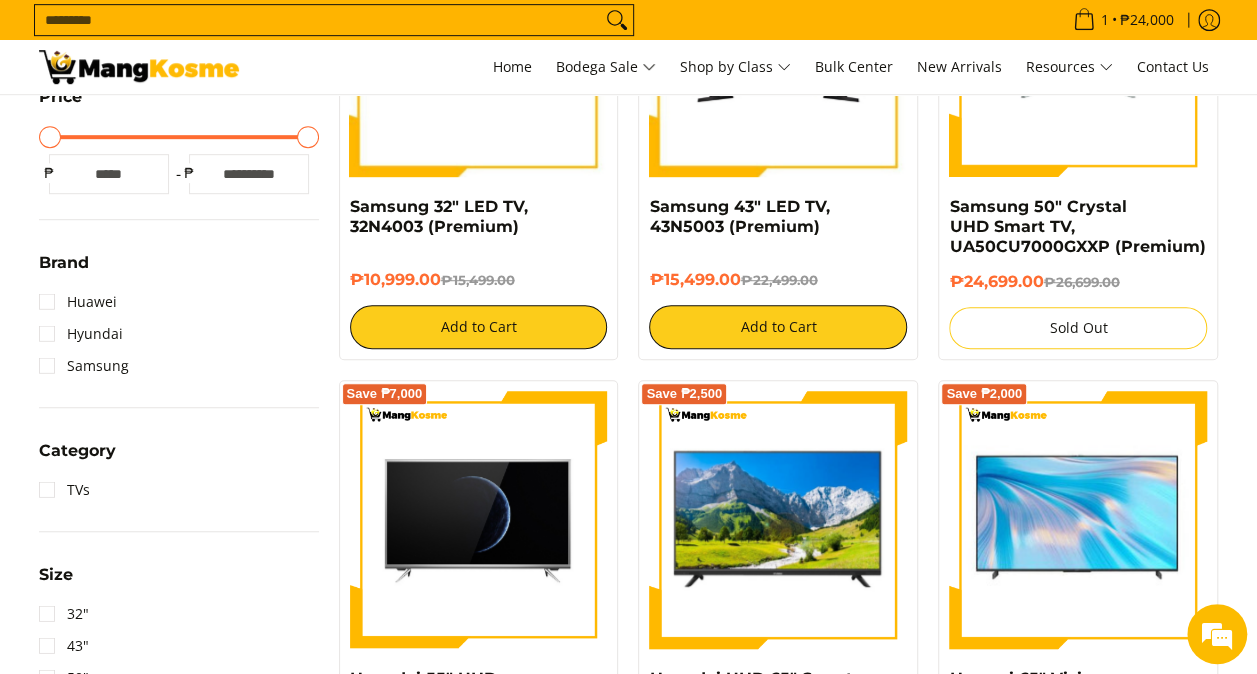scroll, scrollTop: 686, scrollLeft: 0, axis: vertical 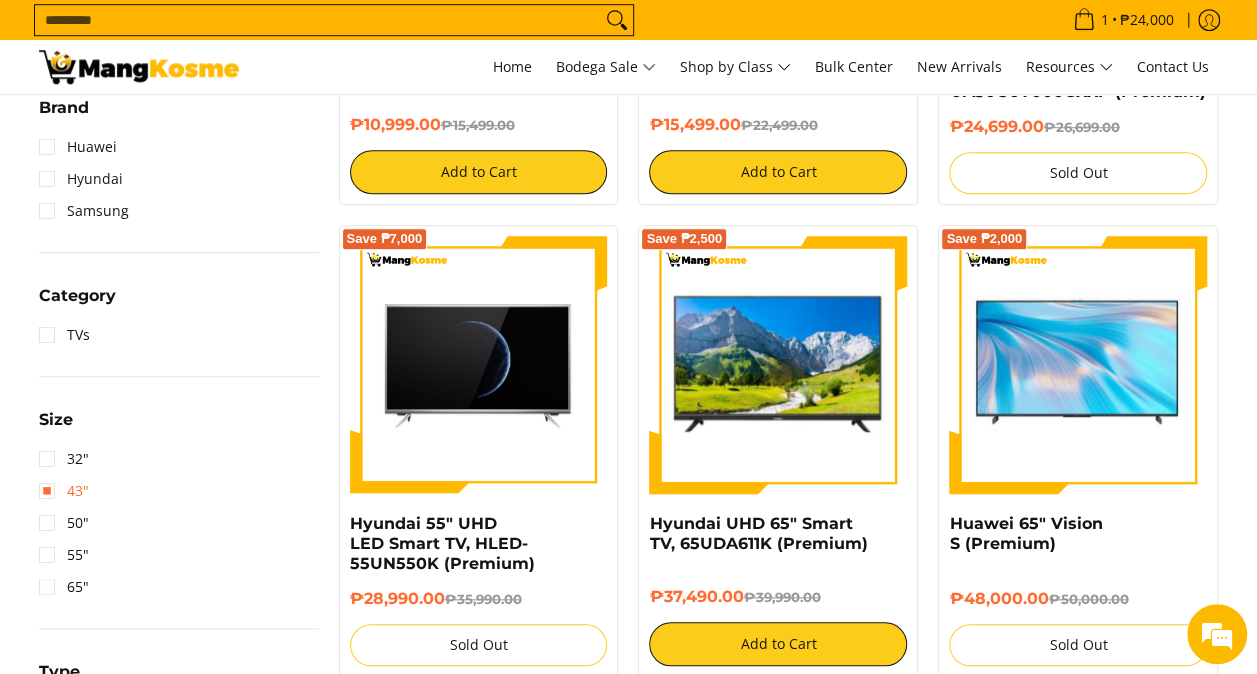 click on "43"" at bounding box center [64, 491] 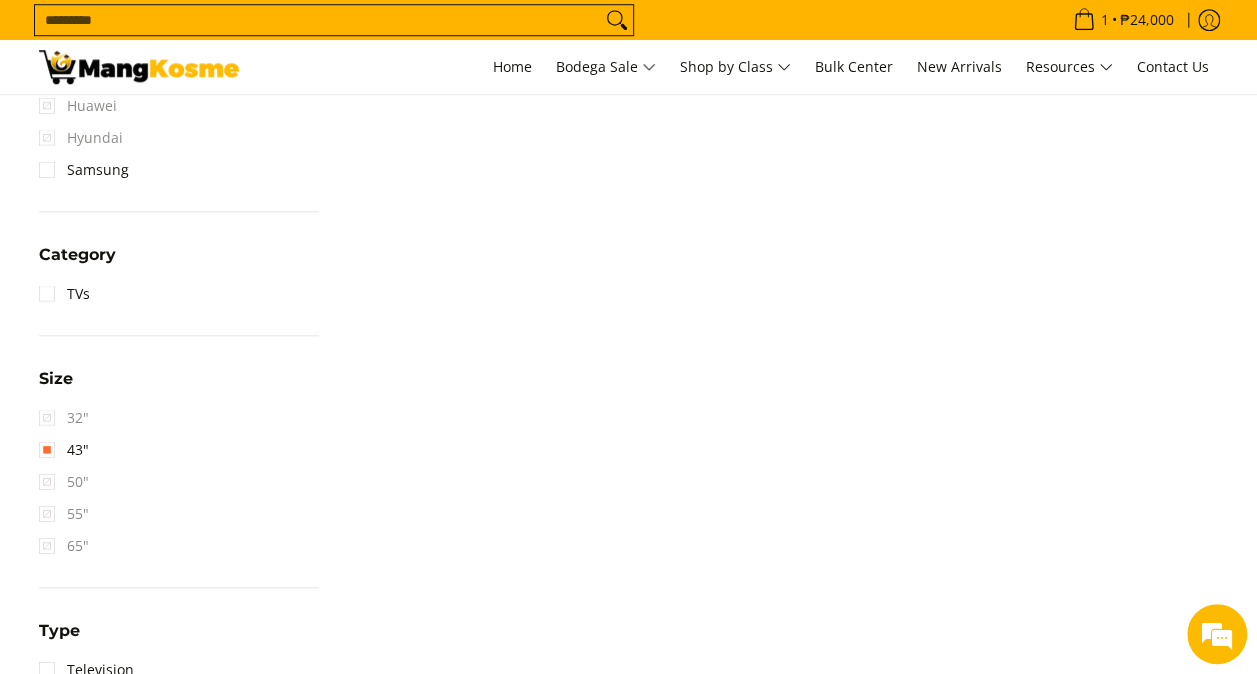 scroll, scrollTop: 815, scrollLeft: 0, axis: vertical 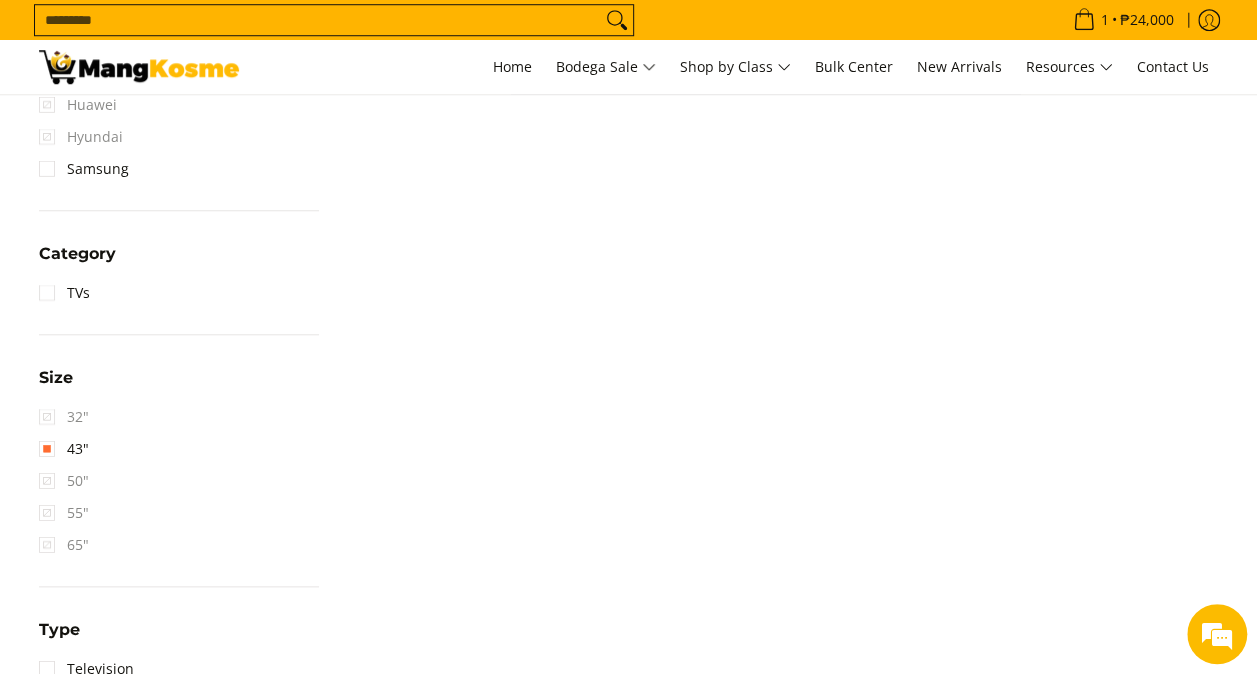 click on "50"" at bounding box center [64, 481] 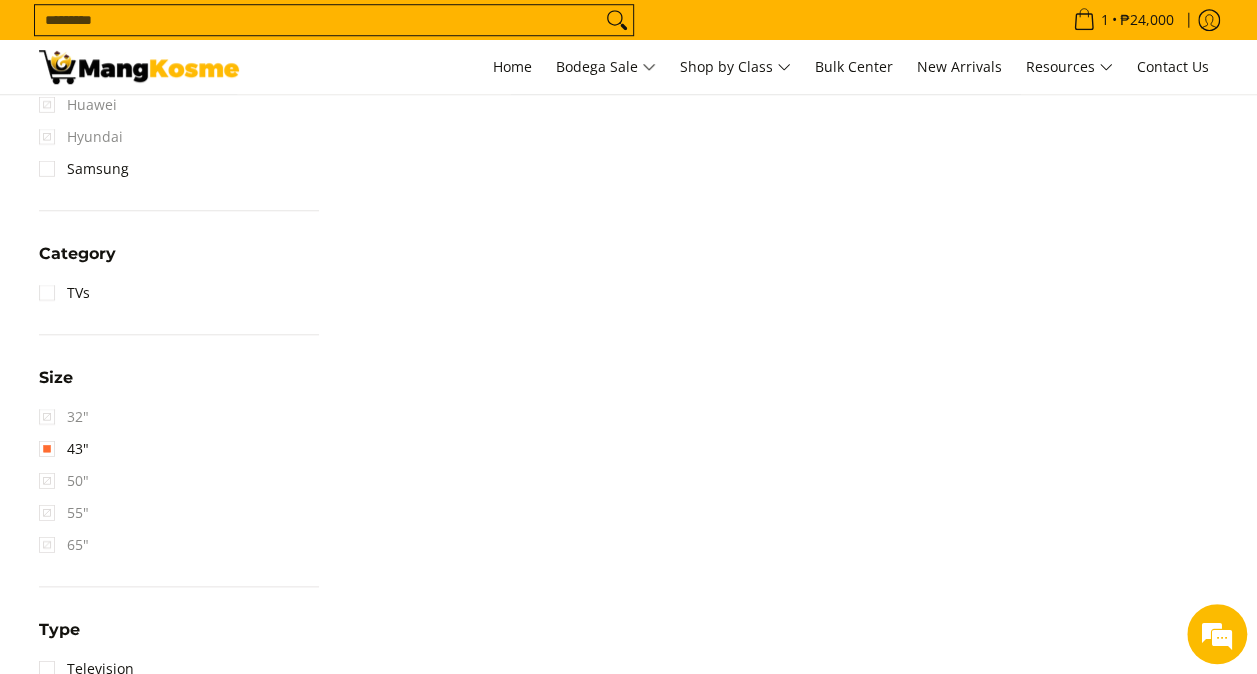 click on "50"" at bounding box center [64, 481] 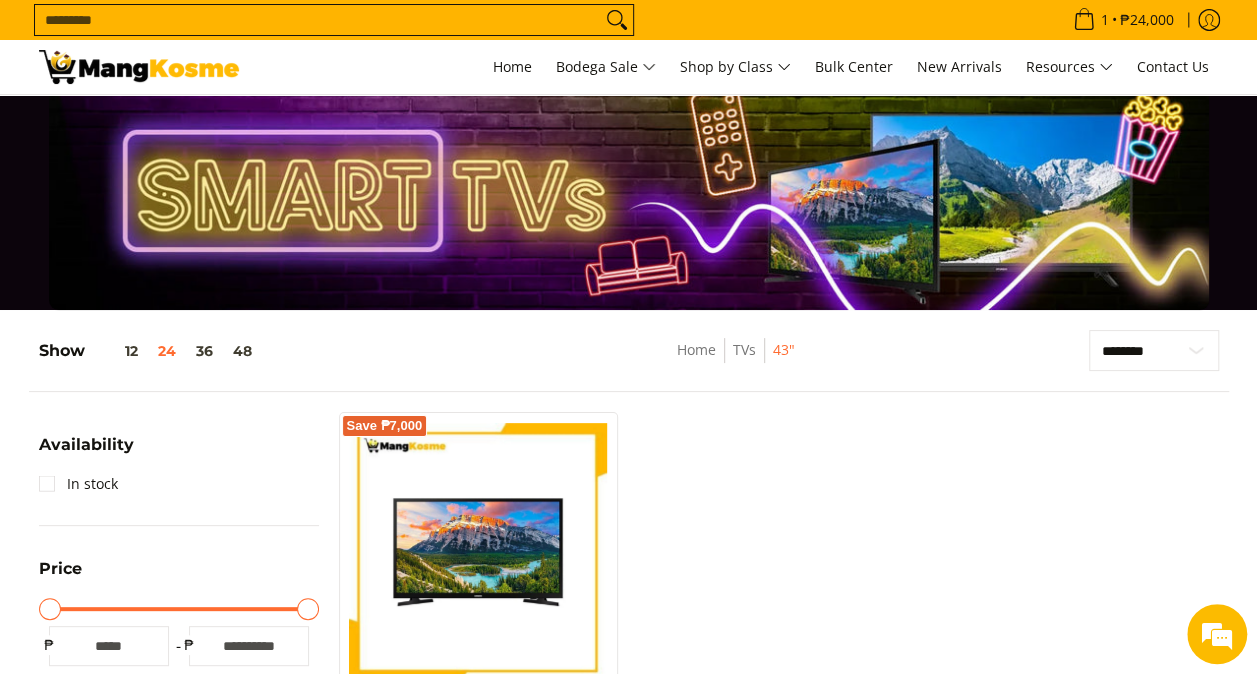 scroll, scrollTop: 315, scrollLeft: 0, axis: vertical 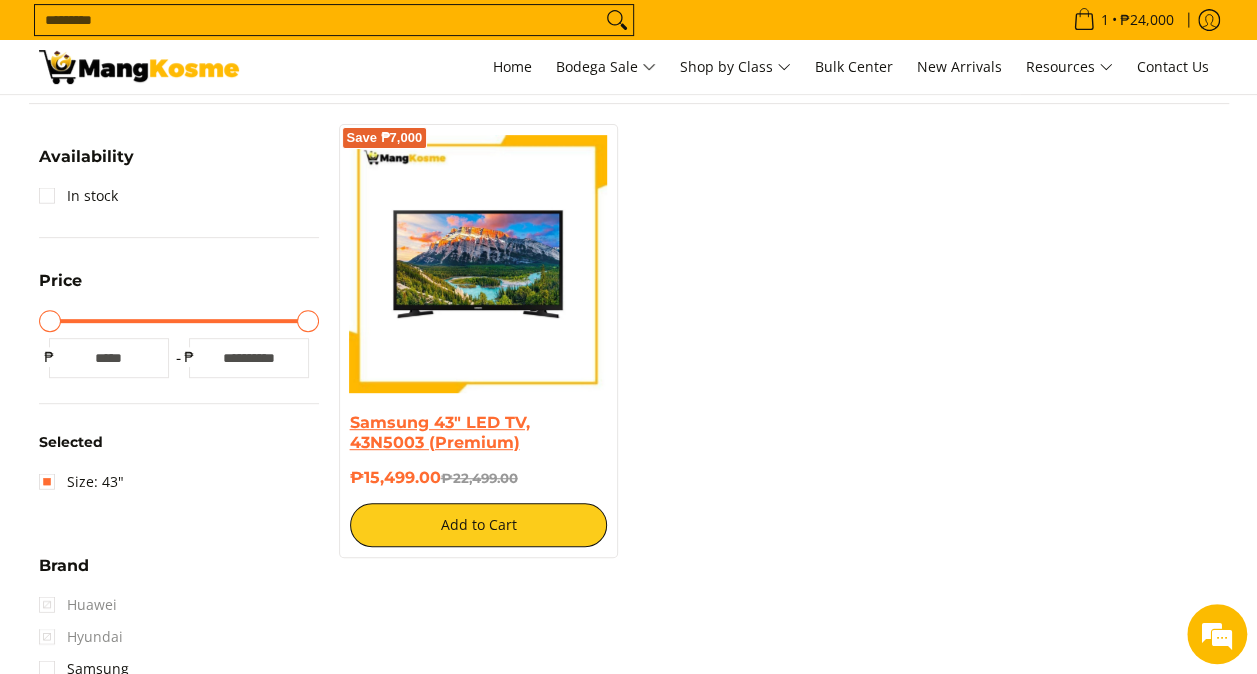 click on "Samsung 43" LED TV, 43N5003 (Premium)" at bounding box center (440, 432) 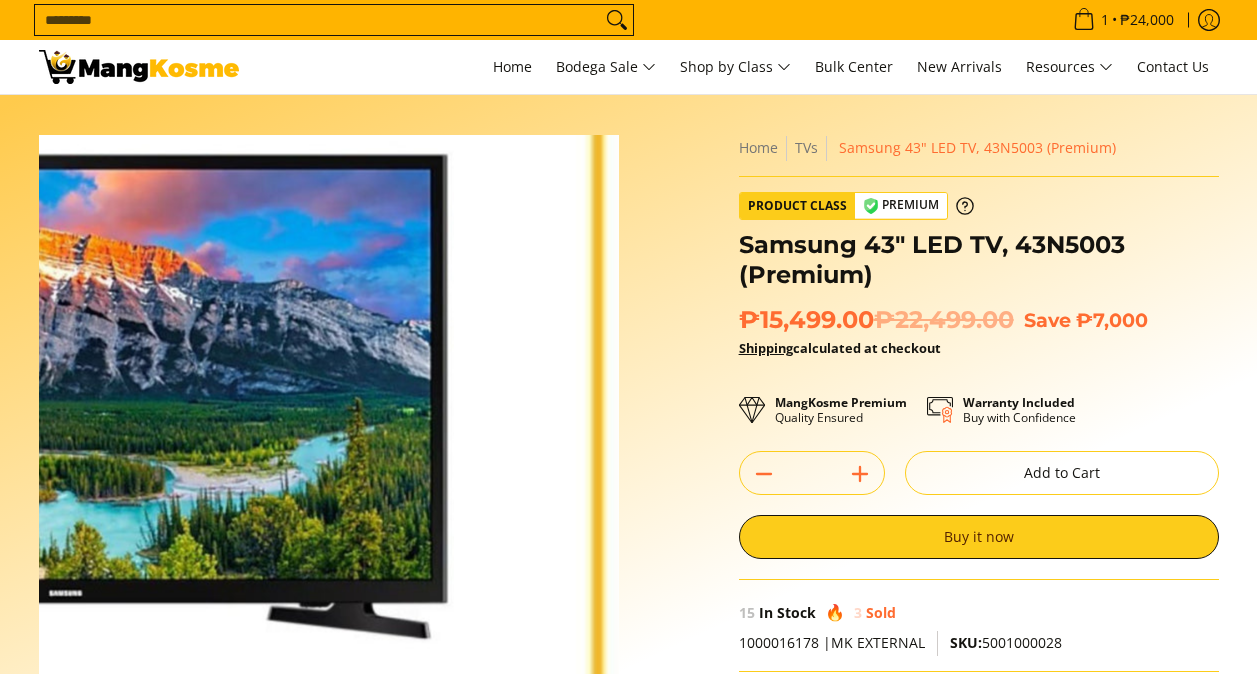 scroll, scrollTop: 0, scrollLeft: 0, axis: both 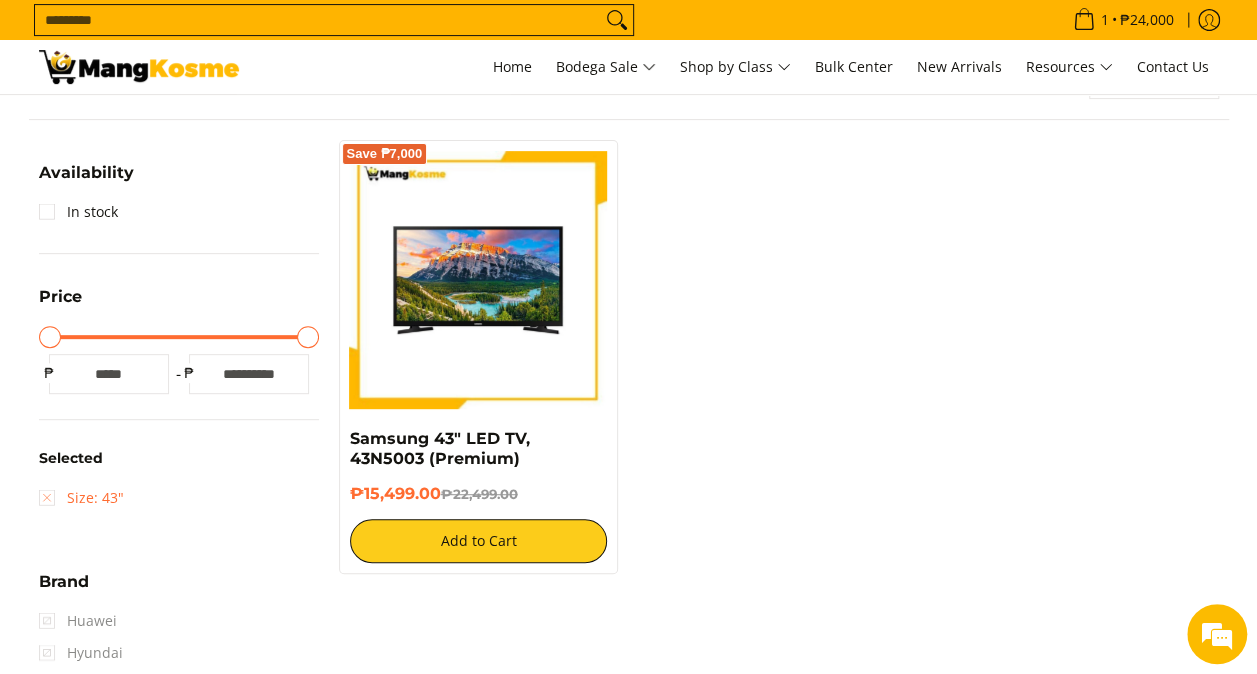 click on "Size: 43"" at bounding box center [81, 498] 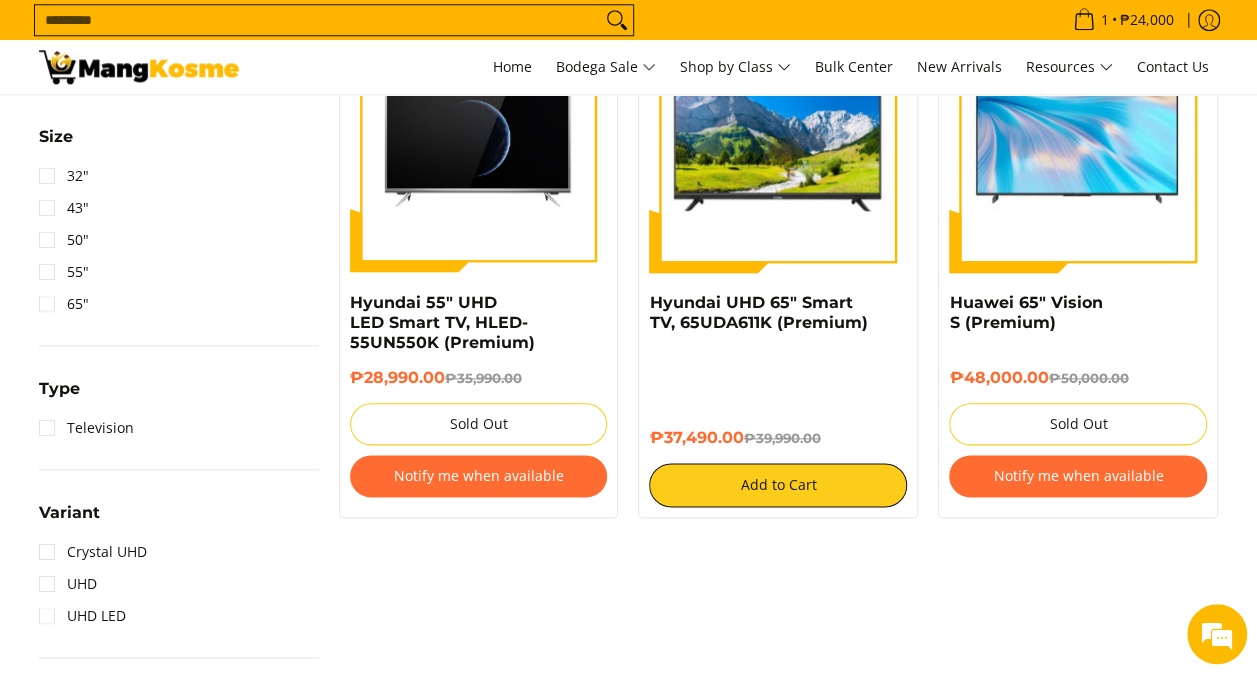 scroll, scrollTop: 988, scrollLeft: 0, axis: vertical 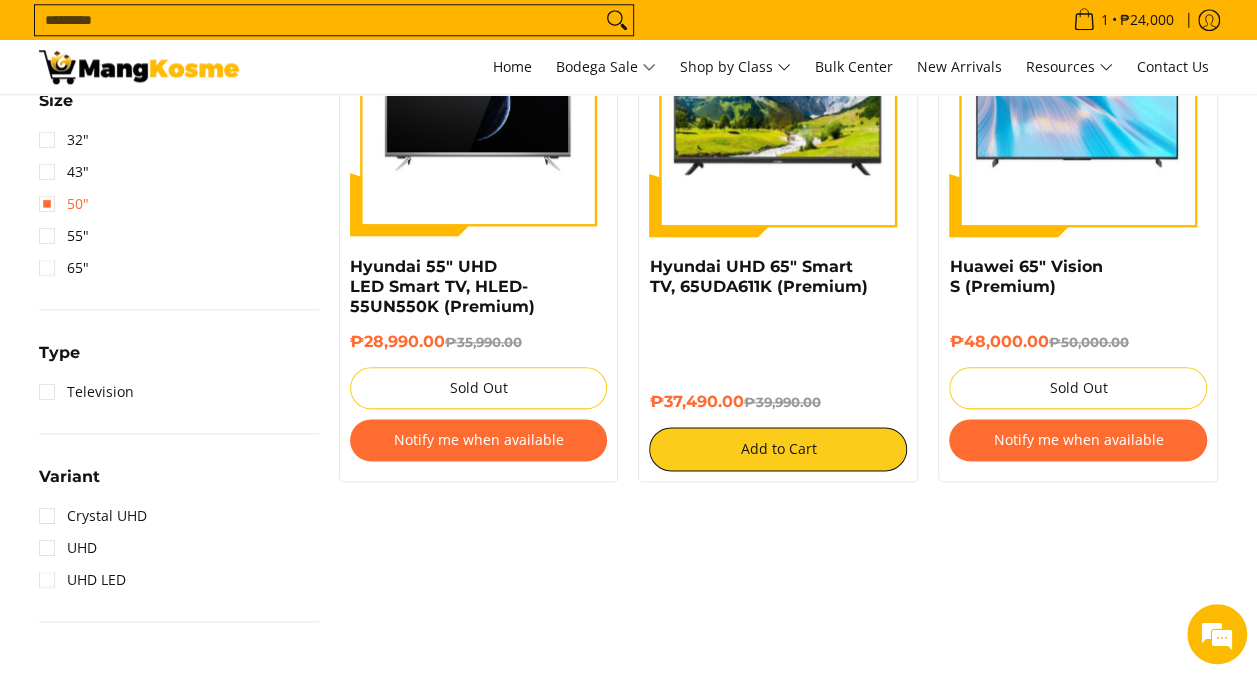 click on "50"" at bounding box center (64, 204) 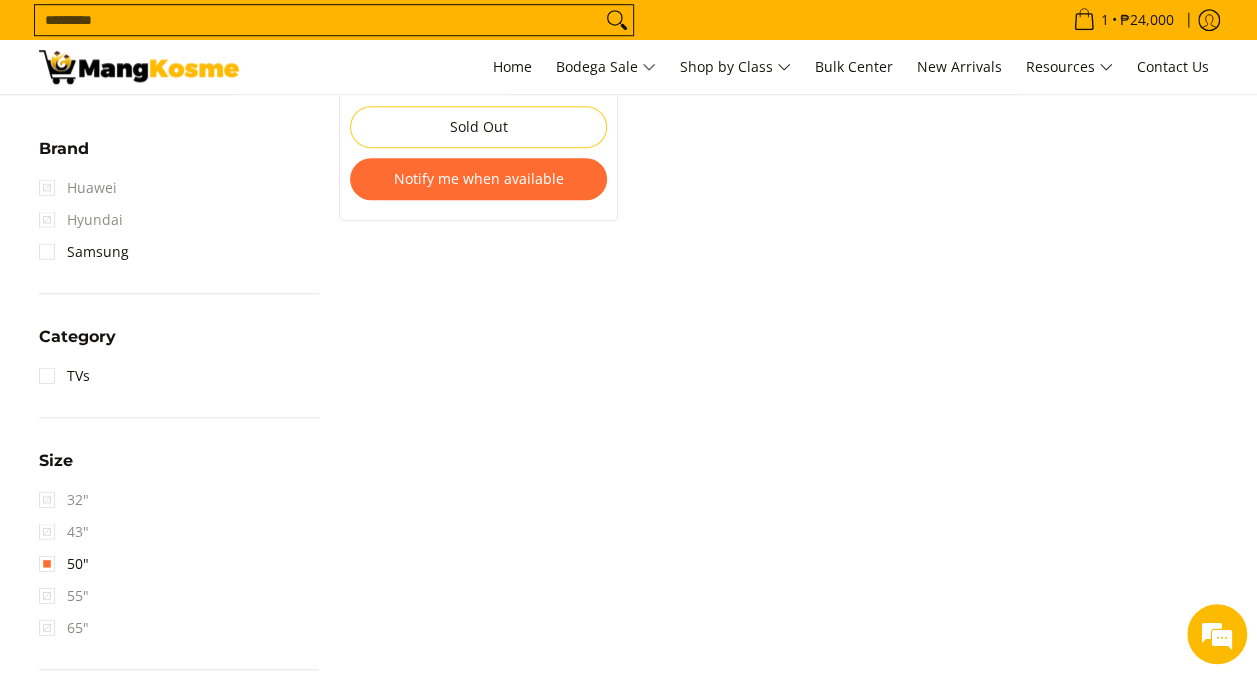 scroll, scrollTop: 1012, scrollLeft: 0, axis: vertical 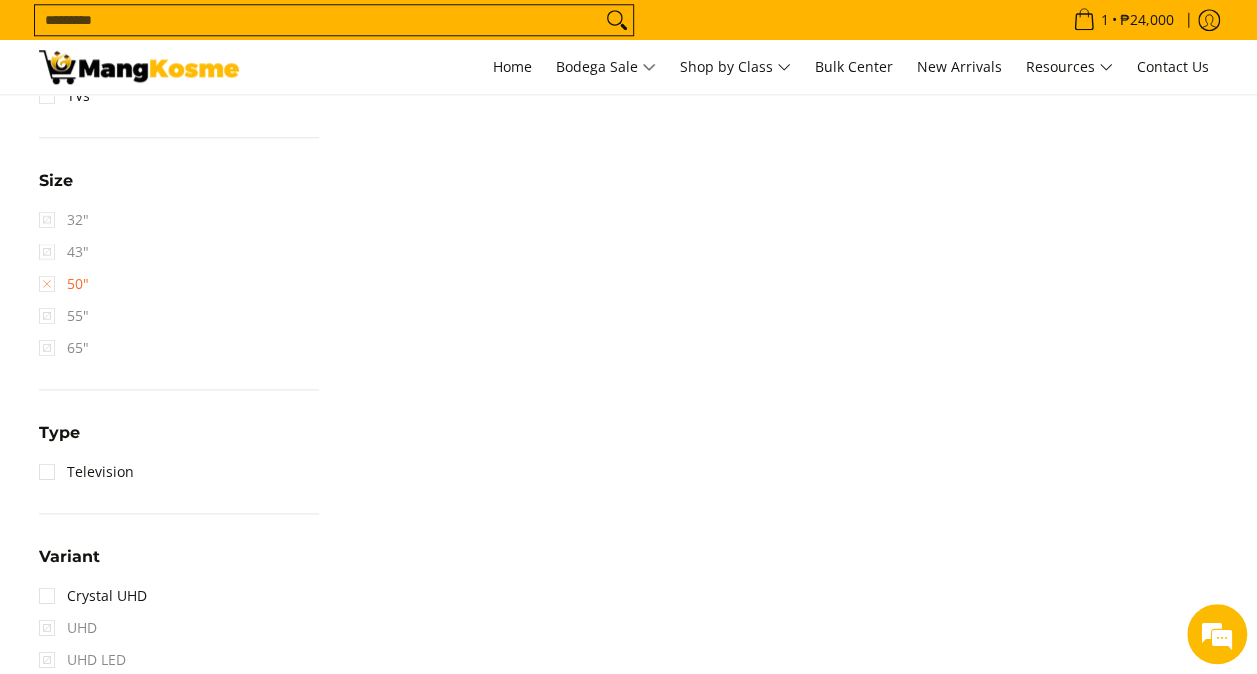click on "50"" at bounding box center (64, 284) 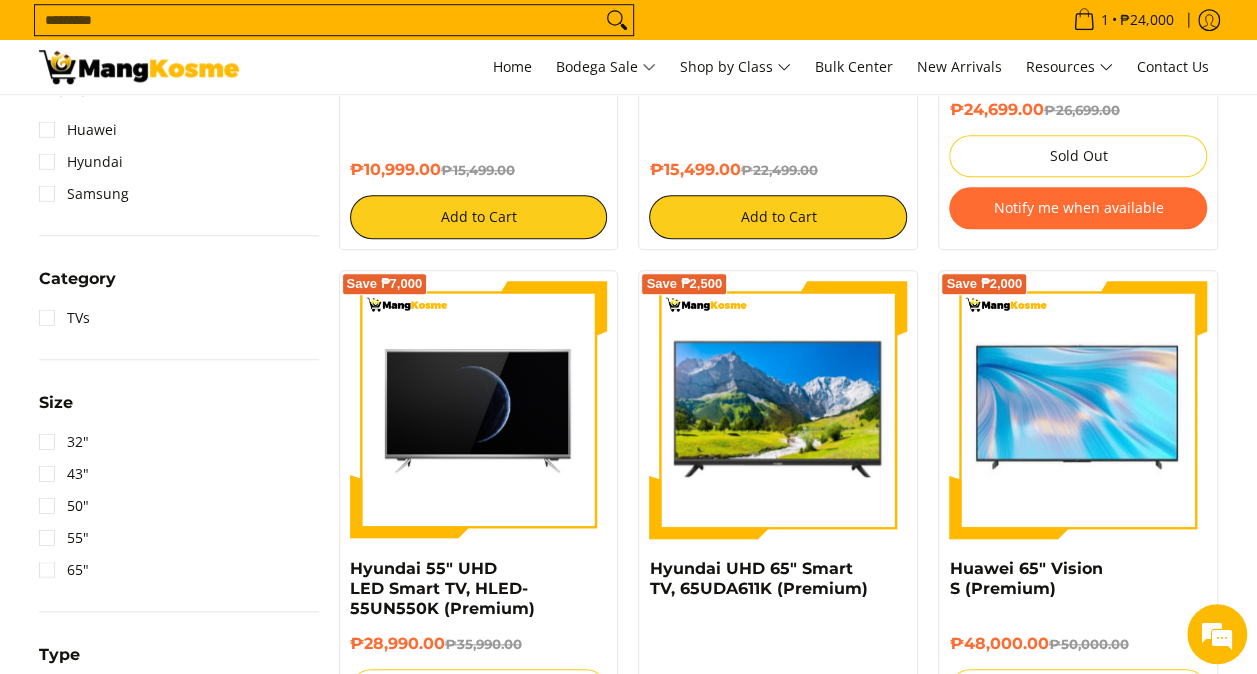scroll, scrollTop: 729, scrollLeft: 0, axis: vertical 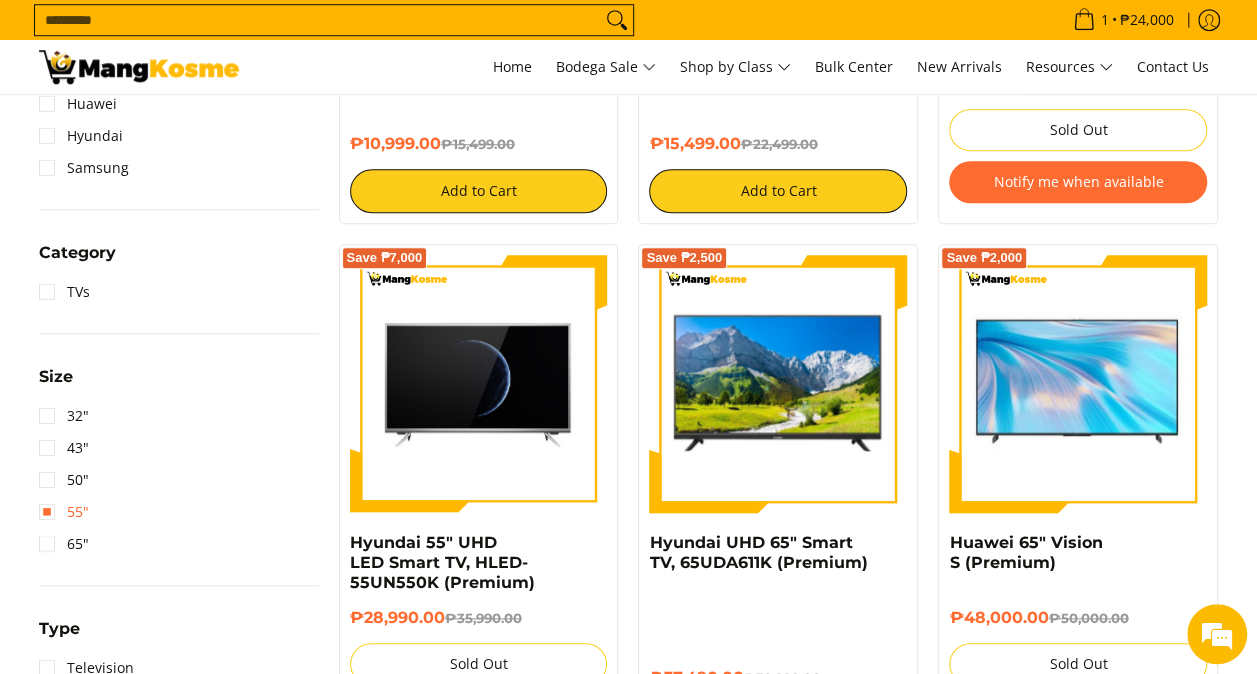 click on "55"" at bounding box center [64, 512] 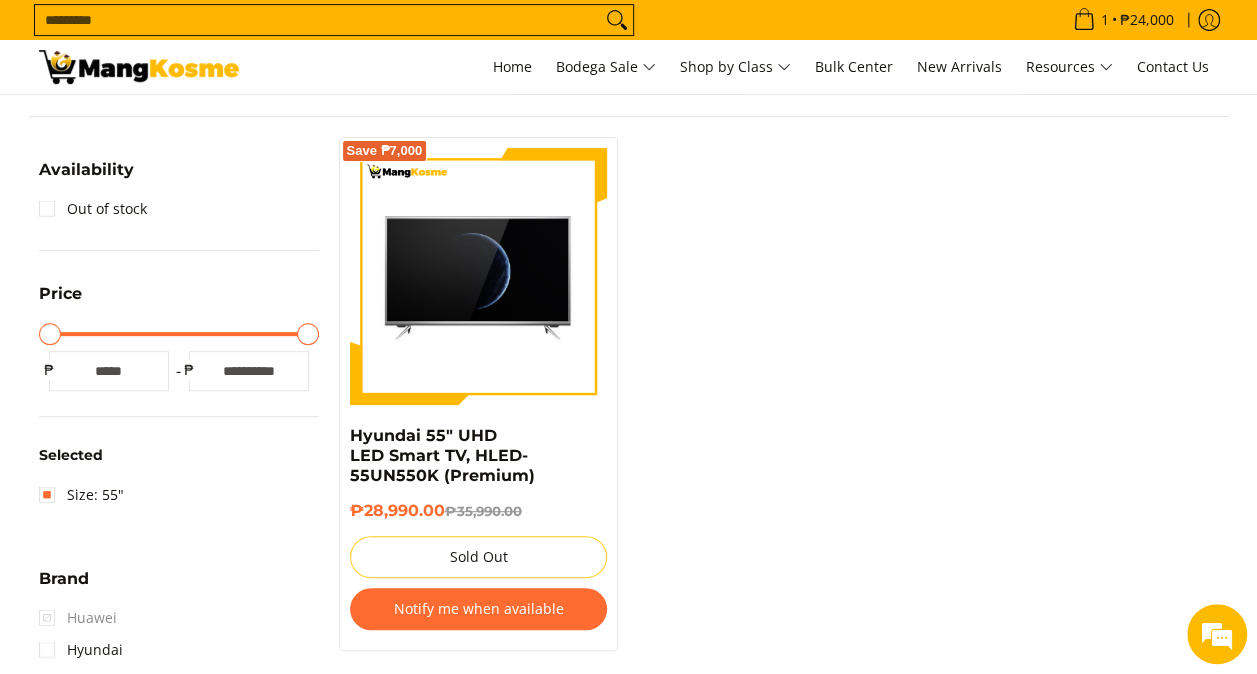 scroll, scrollTop: 261, scrollLeft: 0, axis: vertical 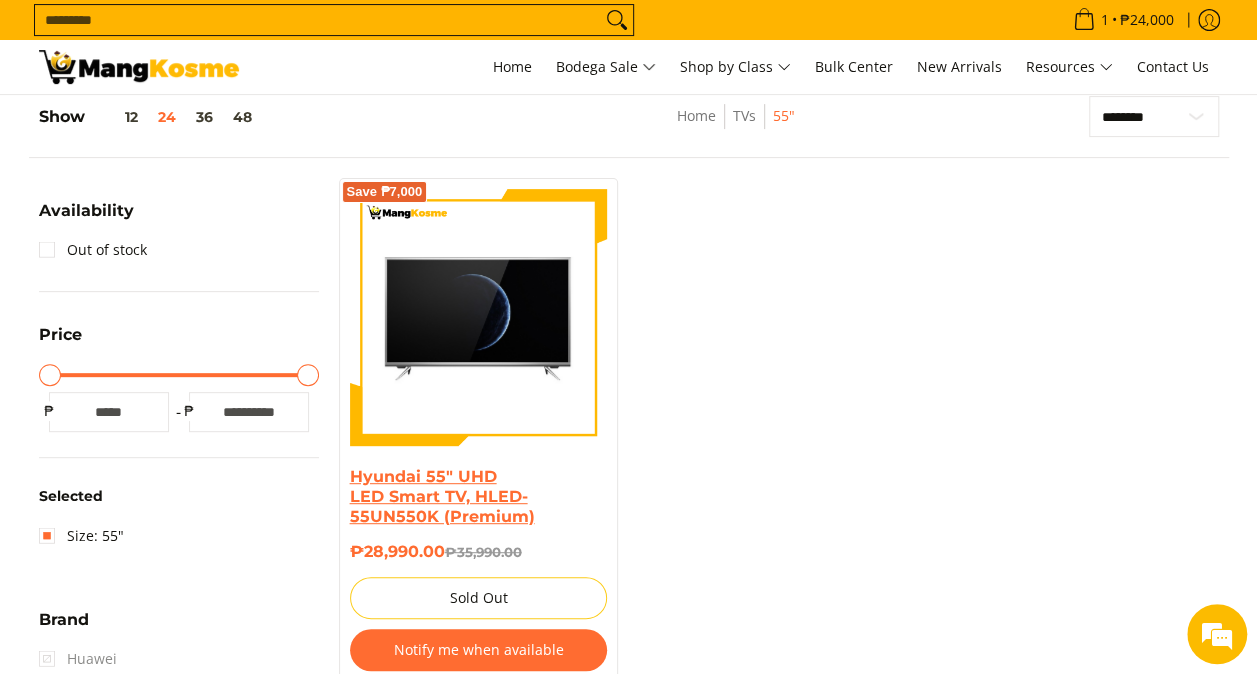 click on "Hyundai 55" UHD LED Smart TV, HLED-55UN550K (Premium)" at bounding box center (442, 496) 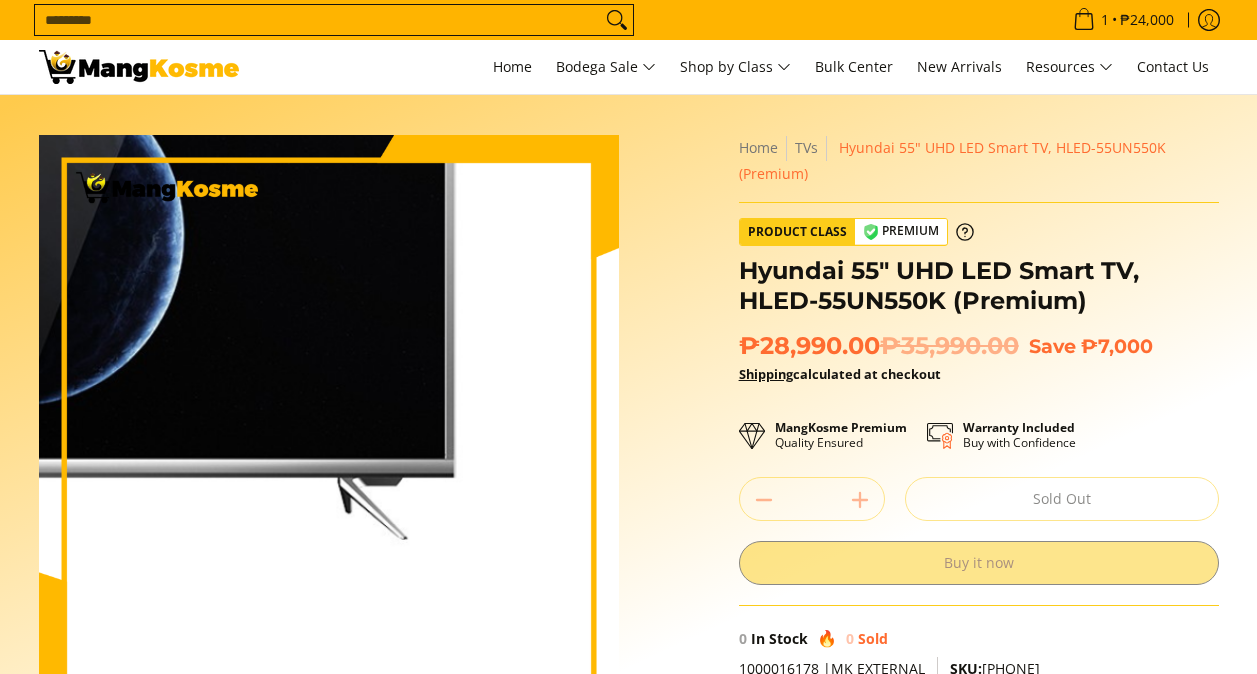 scroll, scrollTop: 0, scrollLeft: 0, axis: both 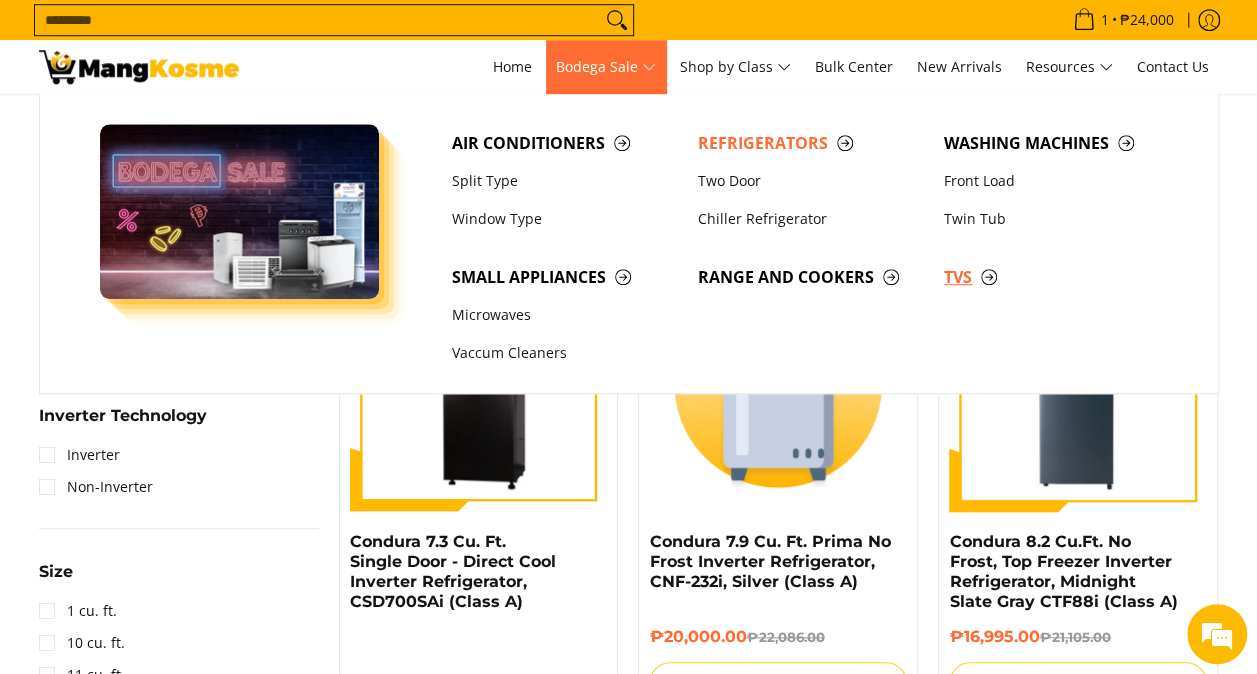 click on "TVs" at bounding box center (1057, 277) 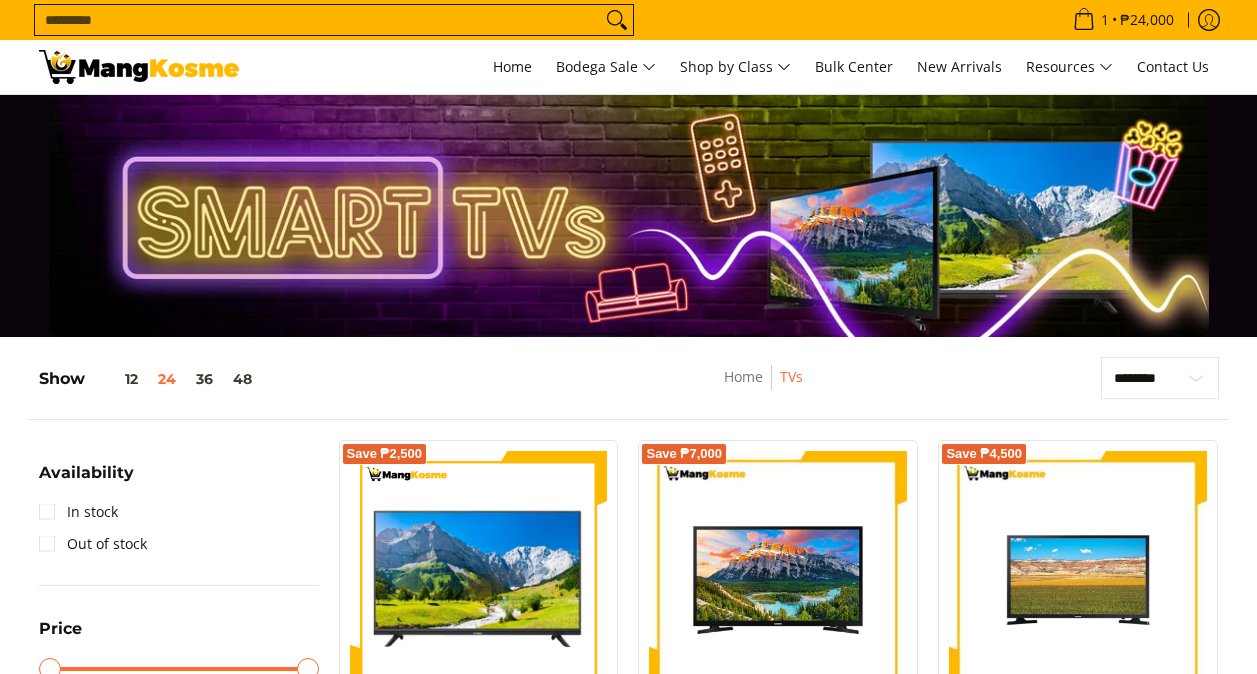 scroll, scrollTop: 0, scrollLeft: 0, axis: both 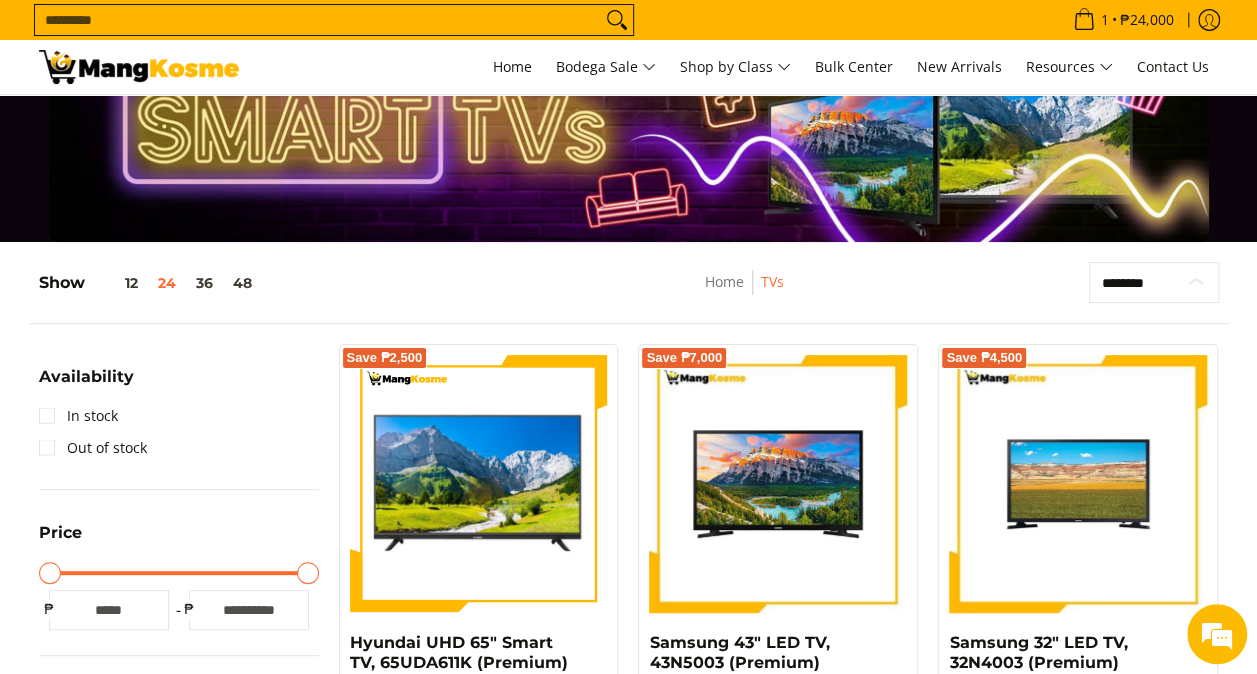 click on "**********" at bounding box center [1154, 282] 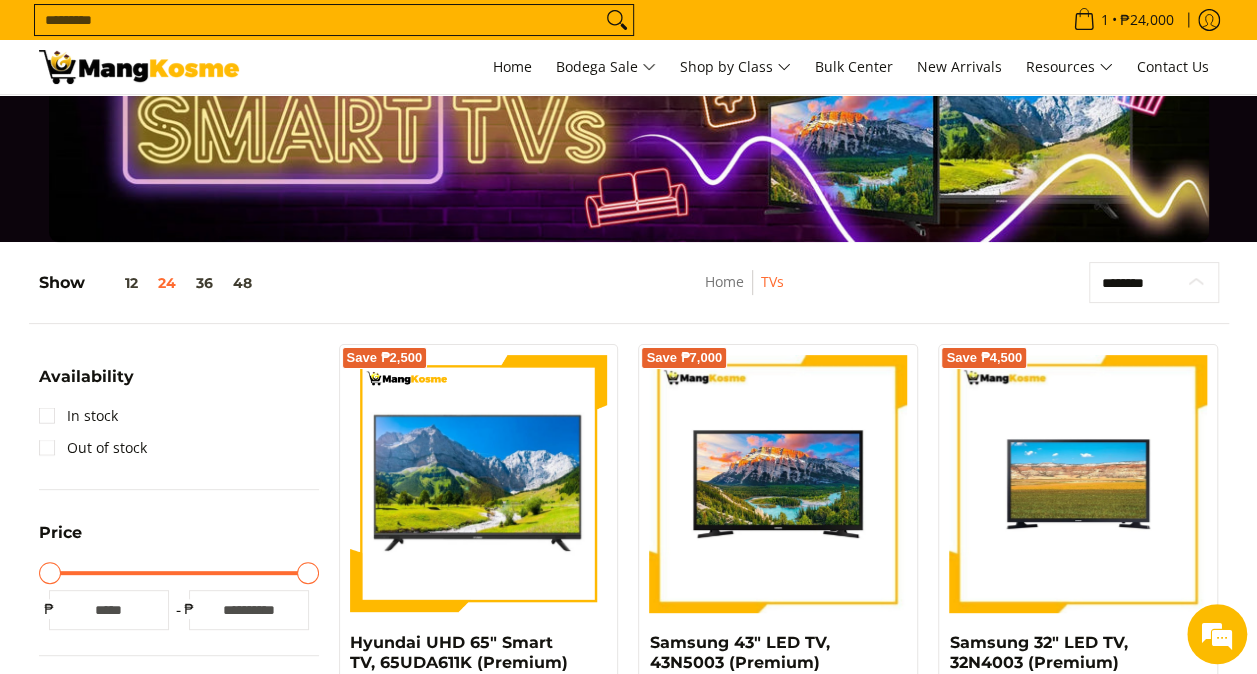 select on "**********" 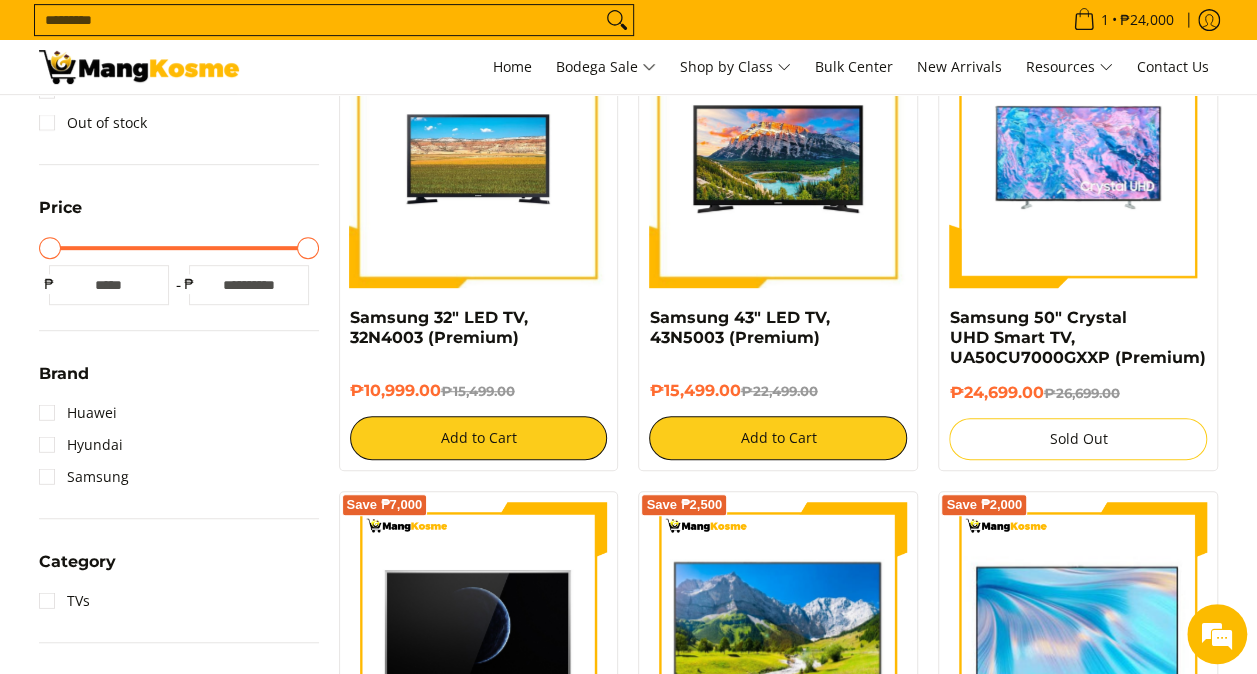scroll, scrollTop: 419, scrollLeft: 0, axis: vertical 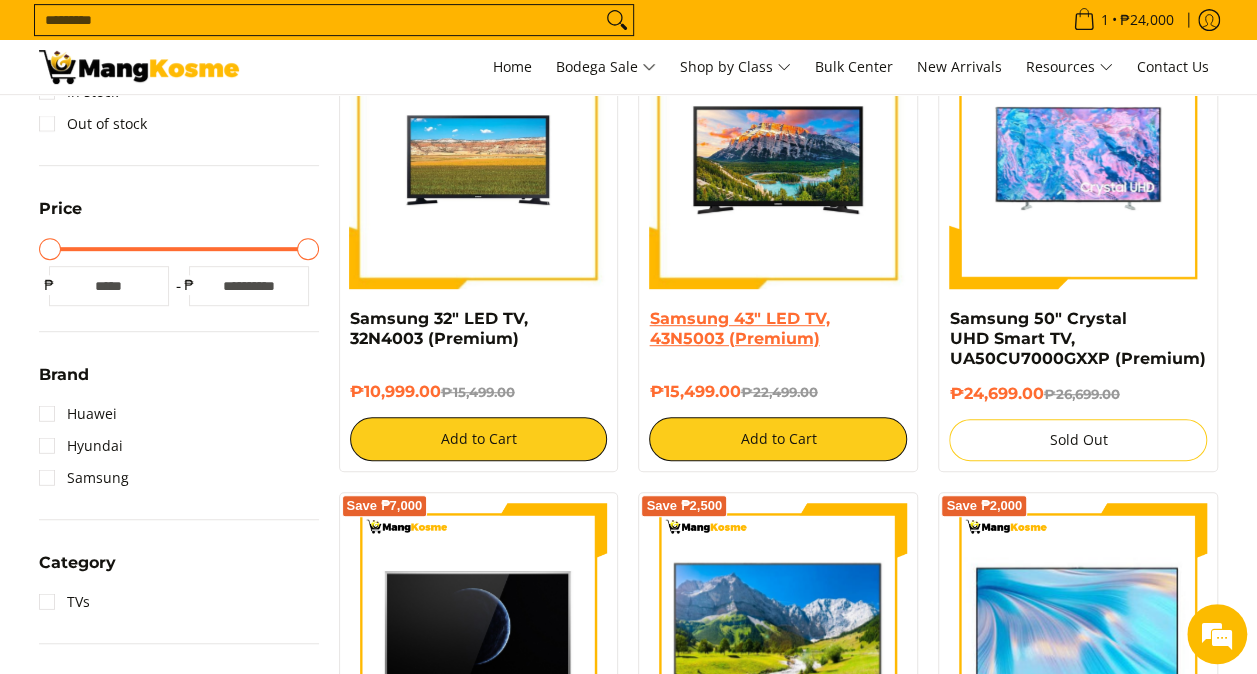 click on "Samsung 43" LED TV, 43N5003 (Premium)" at bounding box center (739, 328) 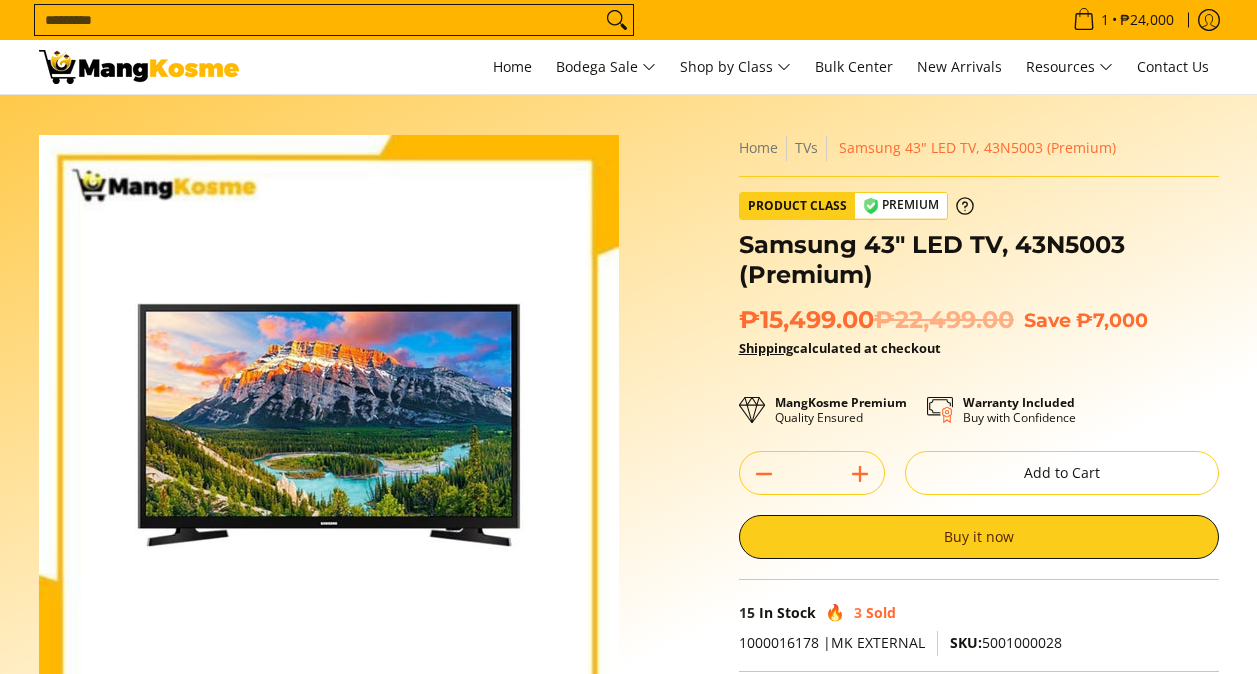 scroll, scrollTop: 0, scrollLeft: 0, axis: both 